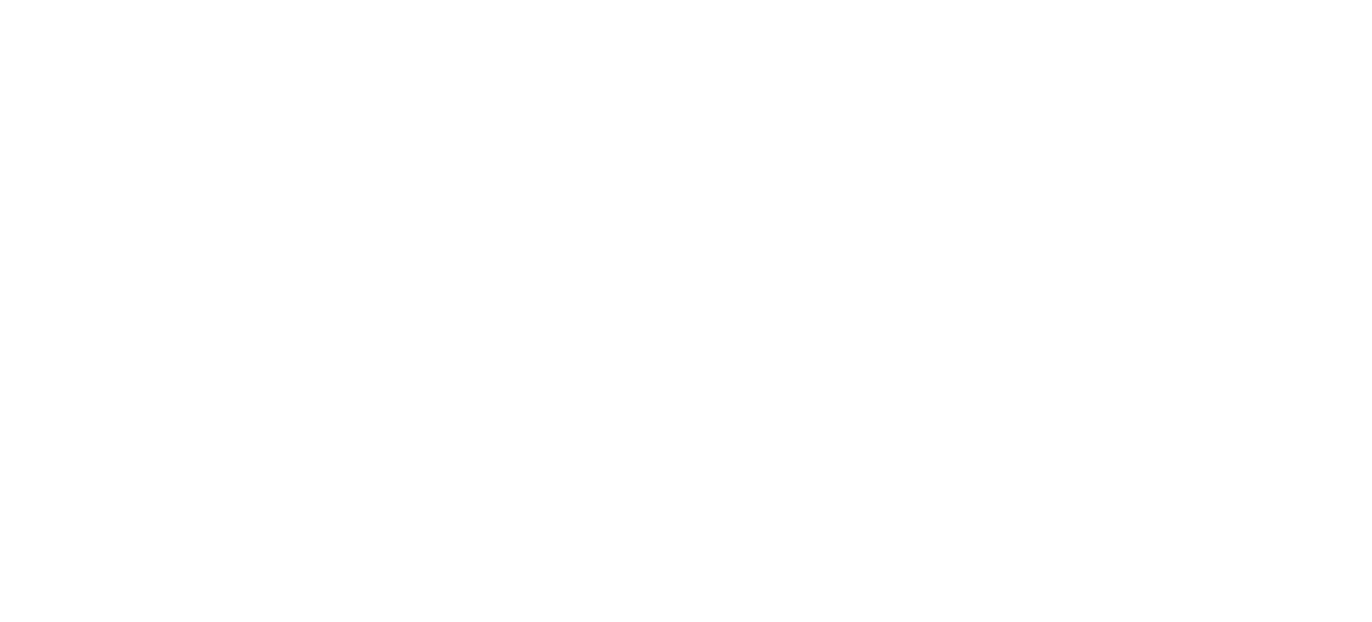 scroll, scrollTop: 0, scrollLeft: 0, axis: both 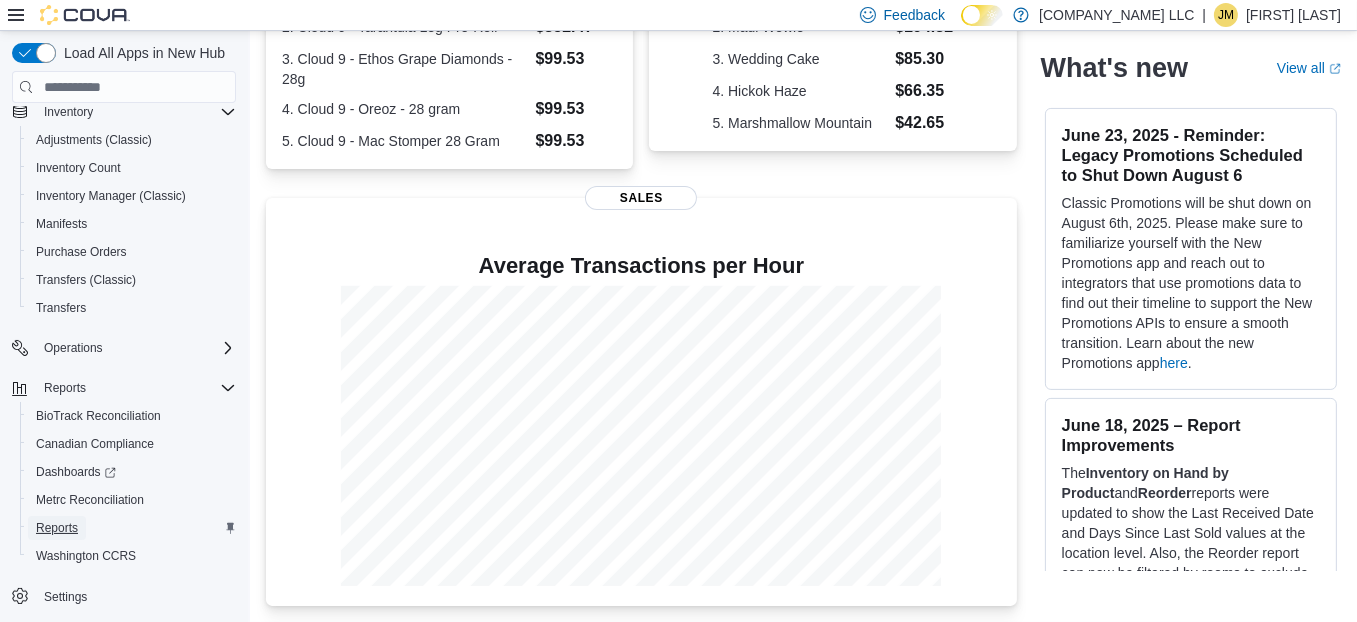 click on "Reports" at bounding box center (57, 528) 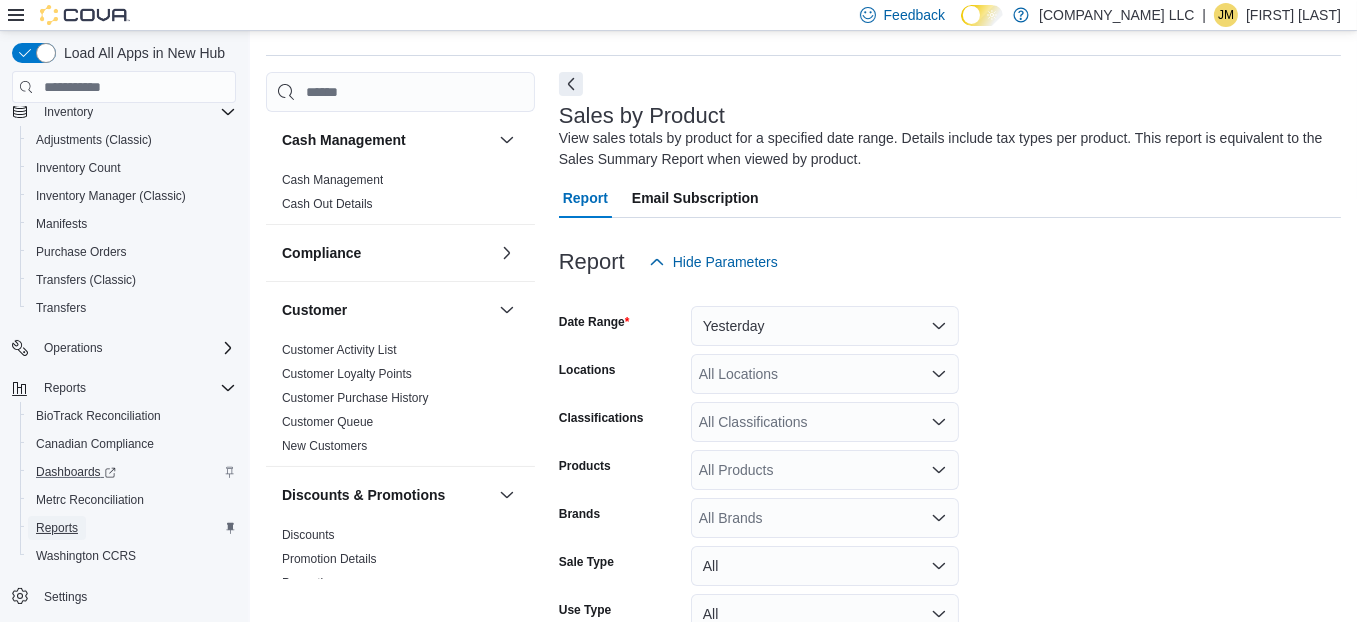scroll, scrollTop: 67, scrollLeft: 0, axis: vertical 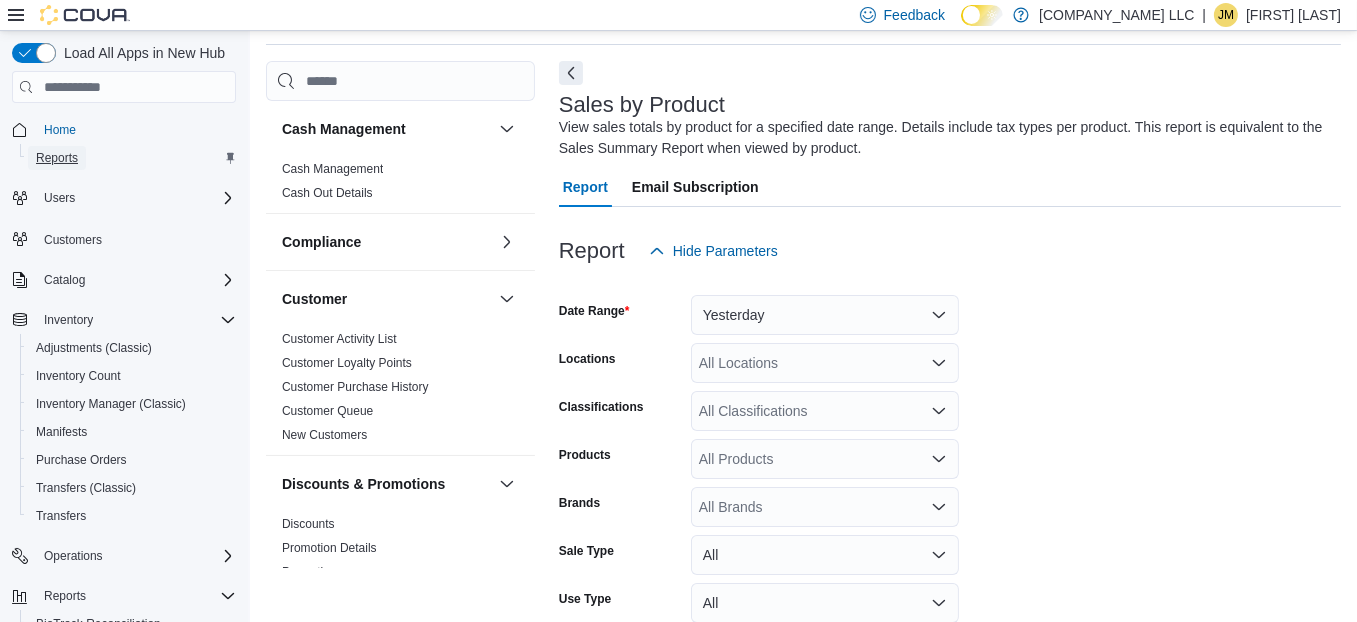 click on "Reports" at bounding box center [57, 158] 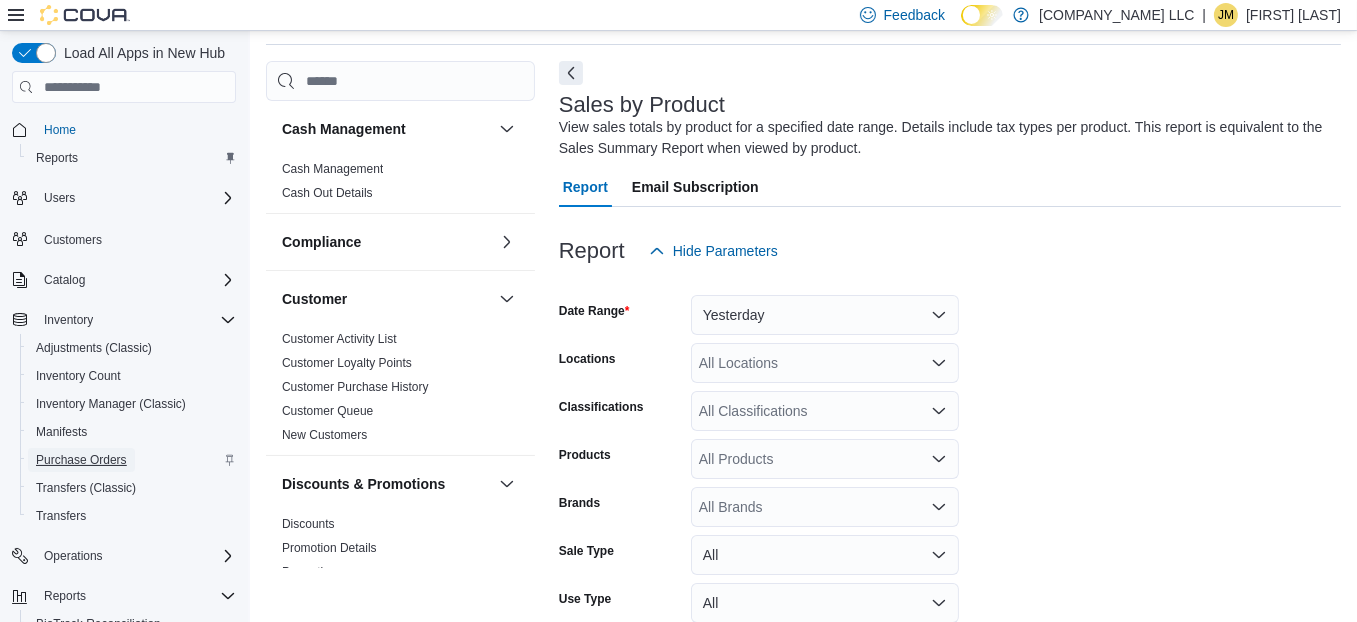 click on "Purchase Orders" at bounding box center (81, 460) 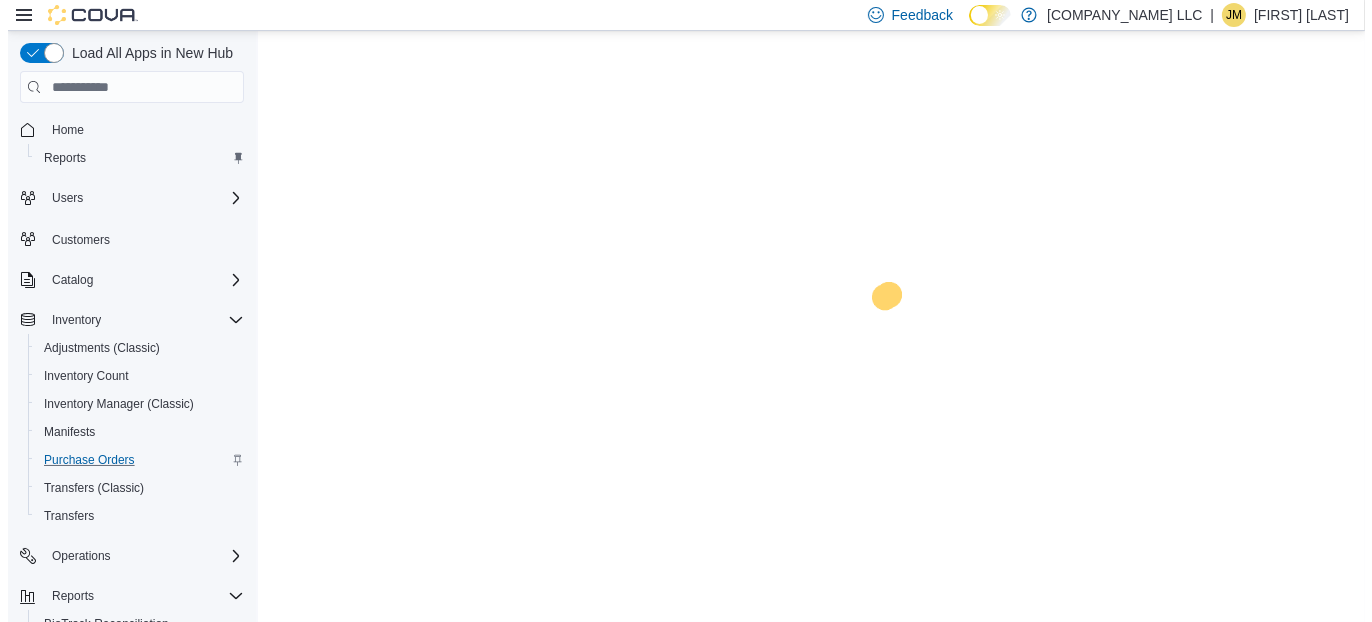 scroll, scrollTop: 0, scrollLeft: 0, axis: both 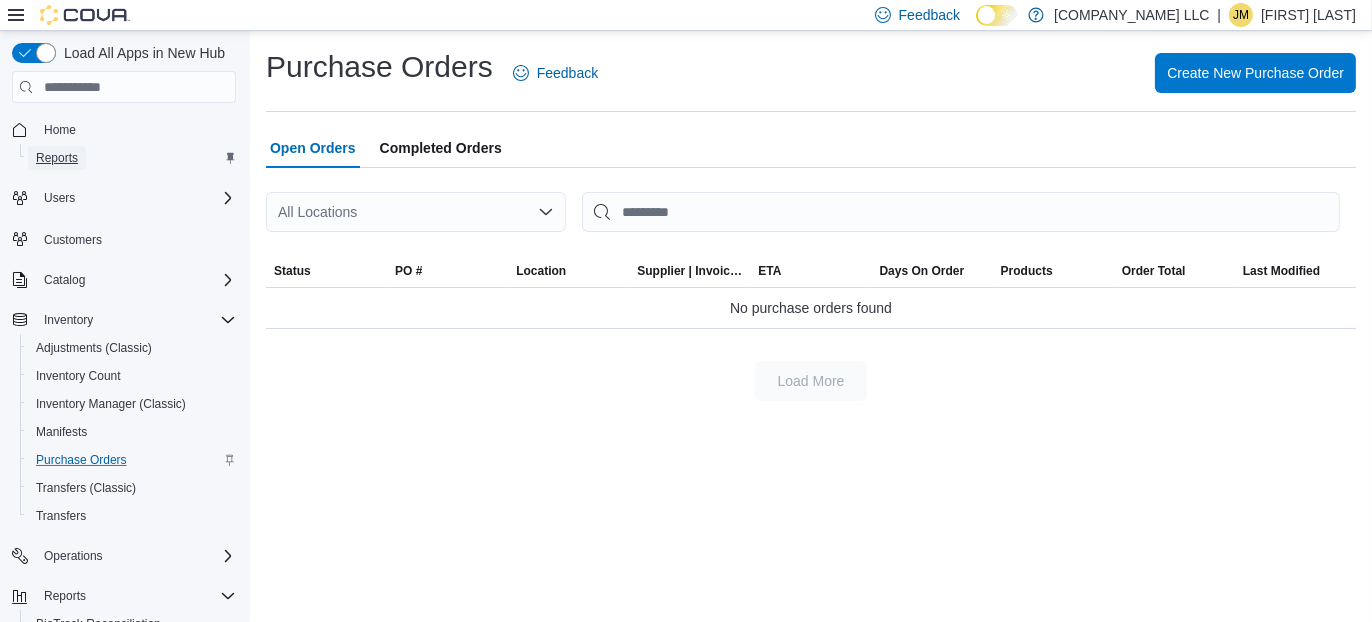 click on "Reports" at bounding box center (57, 158) 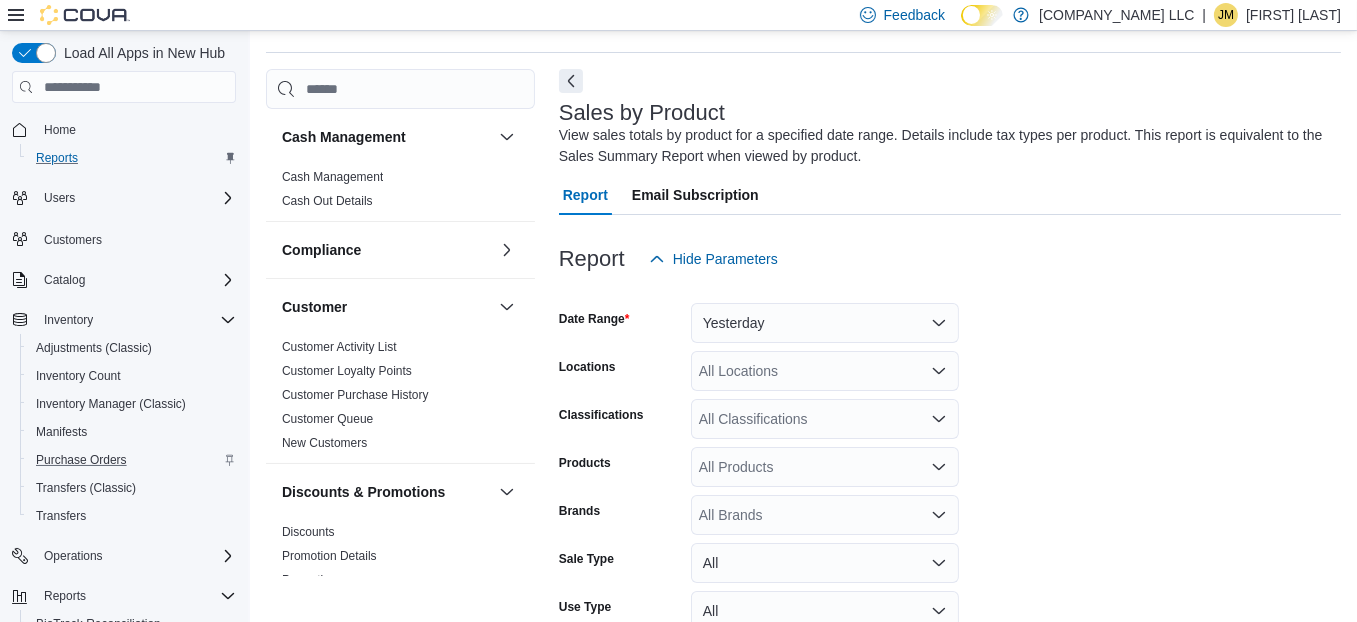 scroll, scrollTop: 67, scrollLeft: 0, axis: vertical 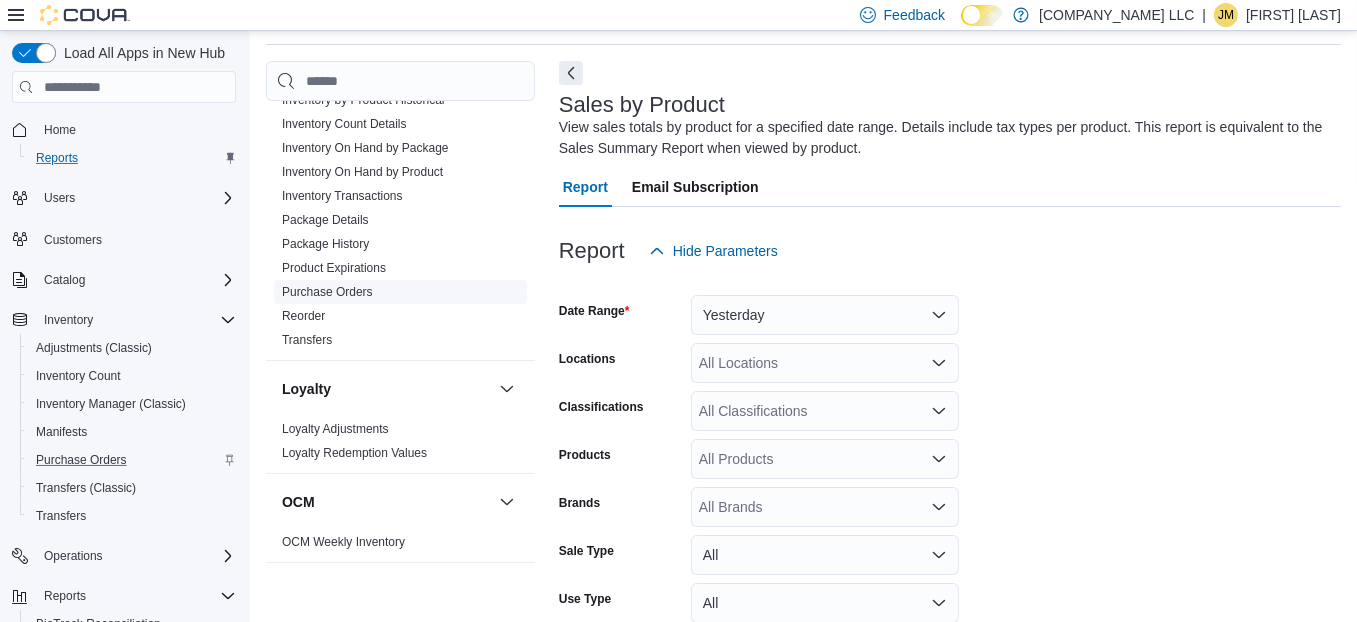 click on "Purchase Orders" at bounding box center (327, 292) 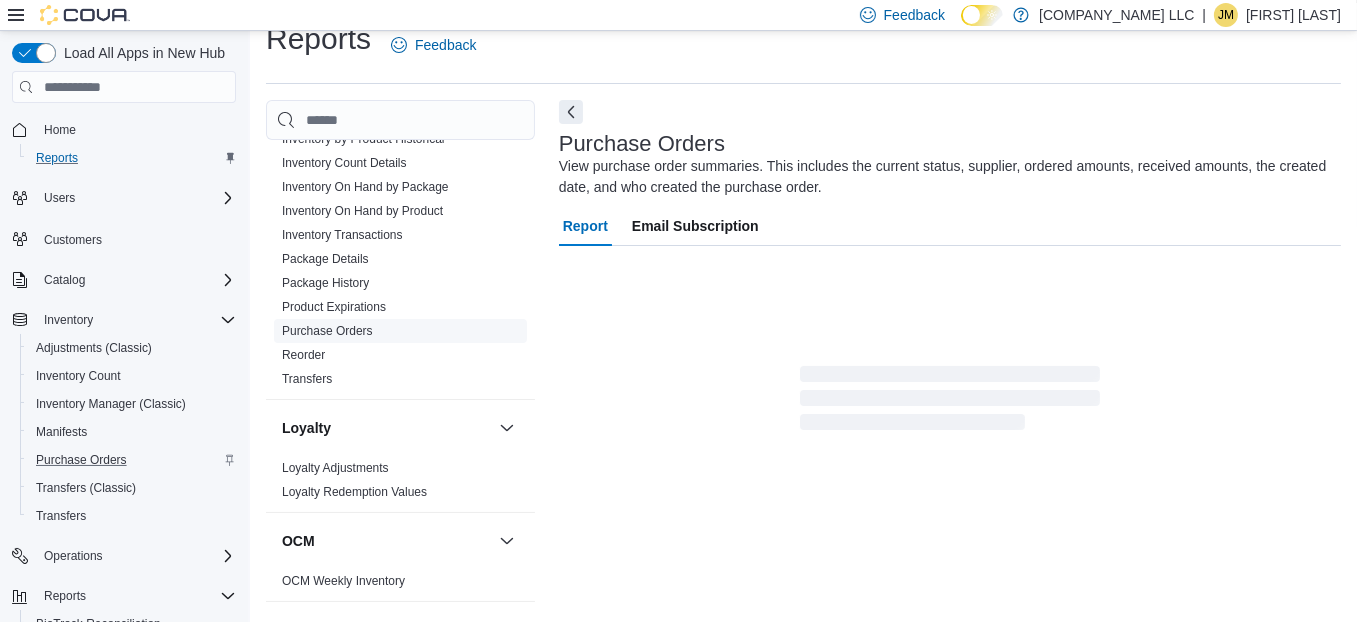 scroll, scrollTop: 67, scrollLeft: 0, axis: vertical 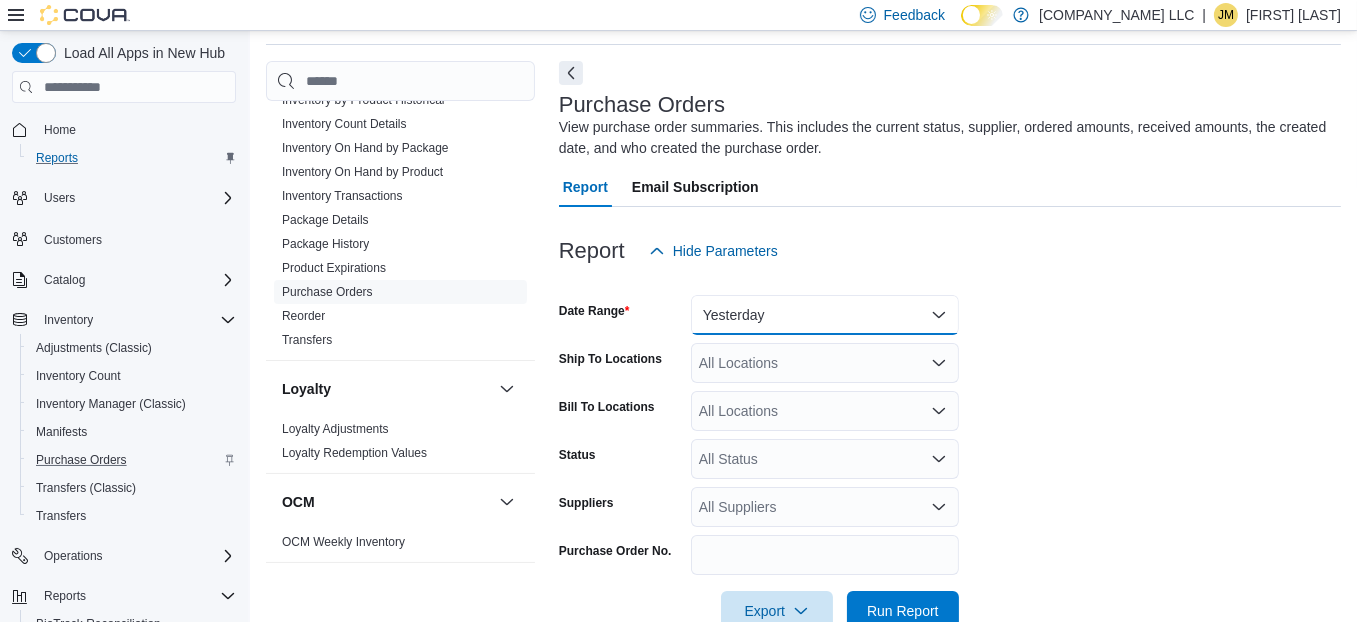 click on "Yesterday" at bounding box center [825, 315] 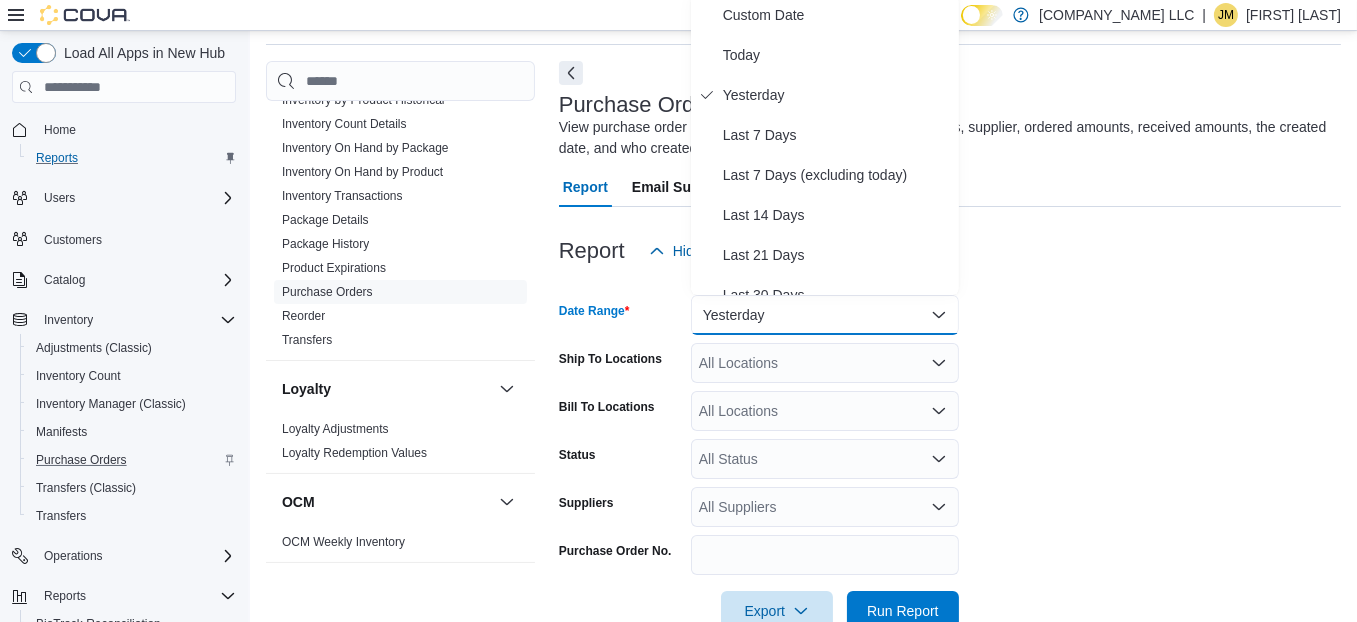 scroll, scrollTop: 62, scrollLeft: 0, axis: vertical 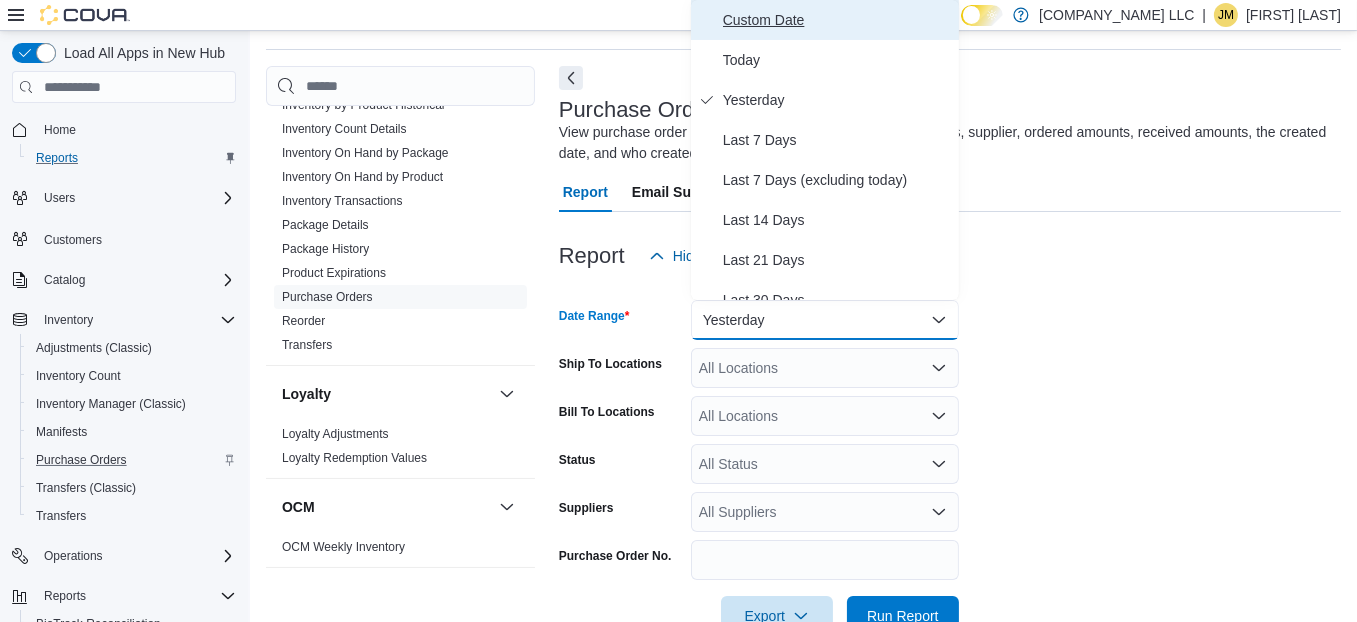 click on "Custom Date" at bounding box center [837, 20] 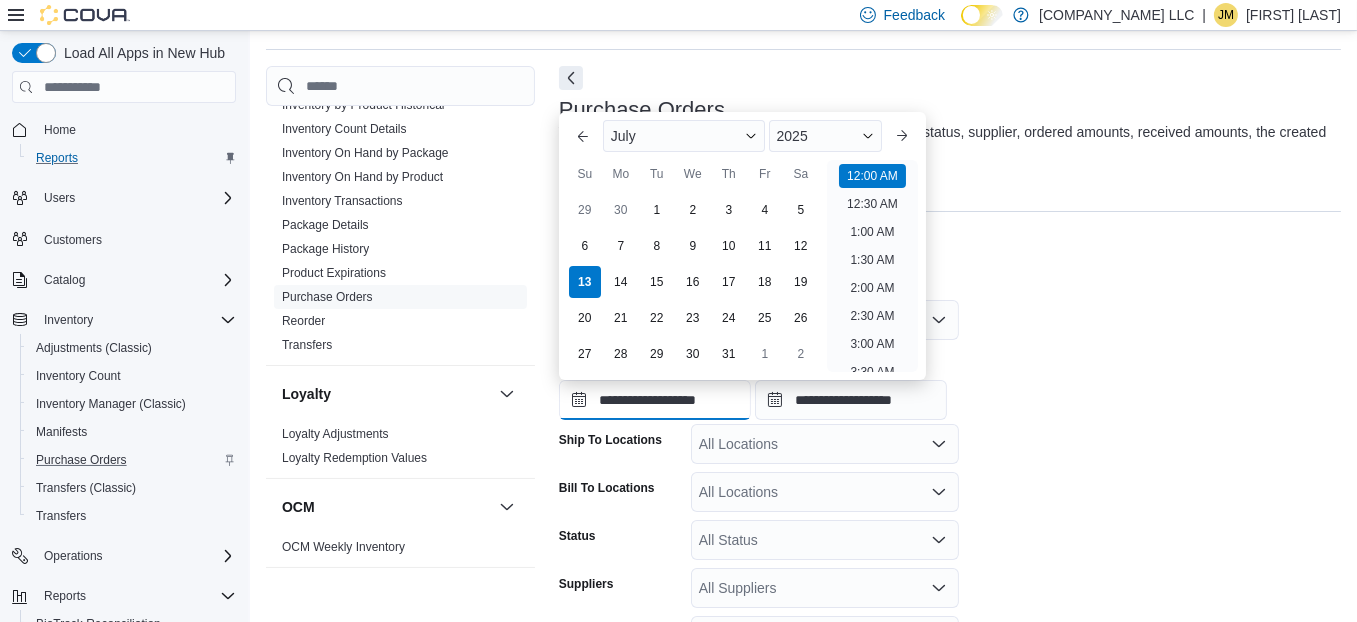 click on "**********" at bounding box center (655, 400) 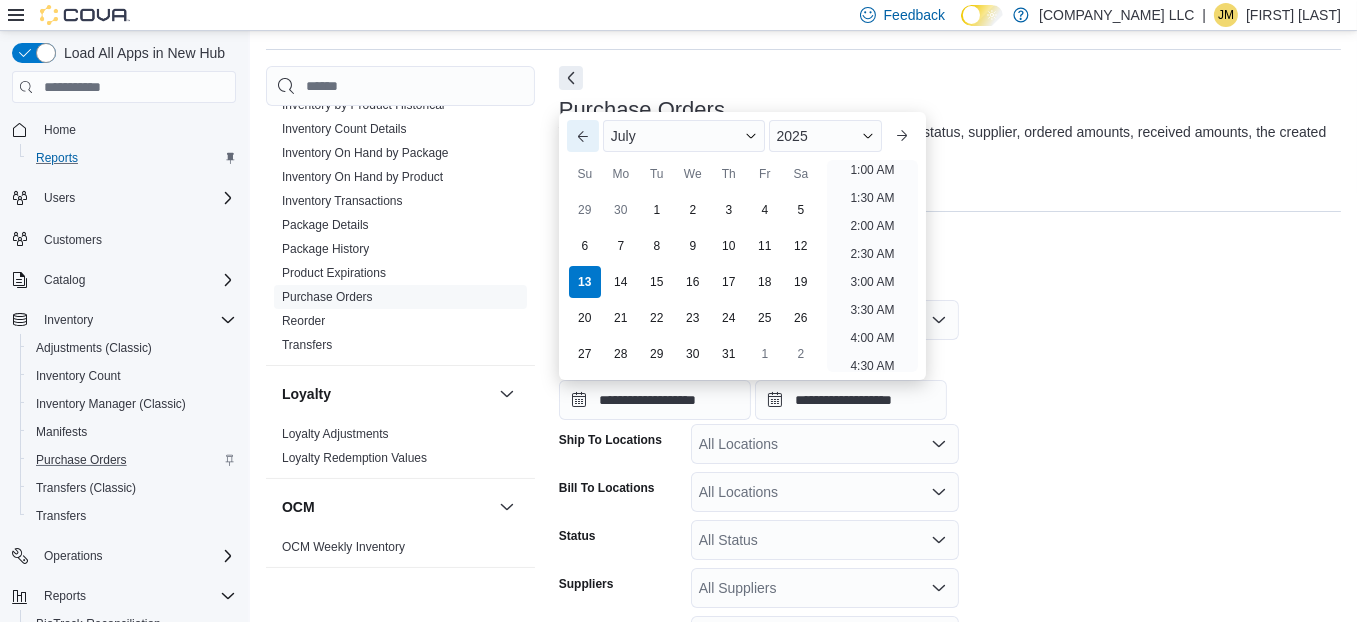 click on "Previous Month" at bounding box center [583, 136] 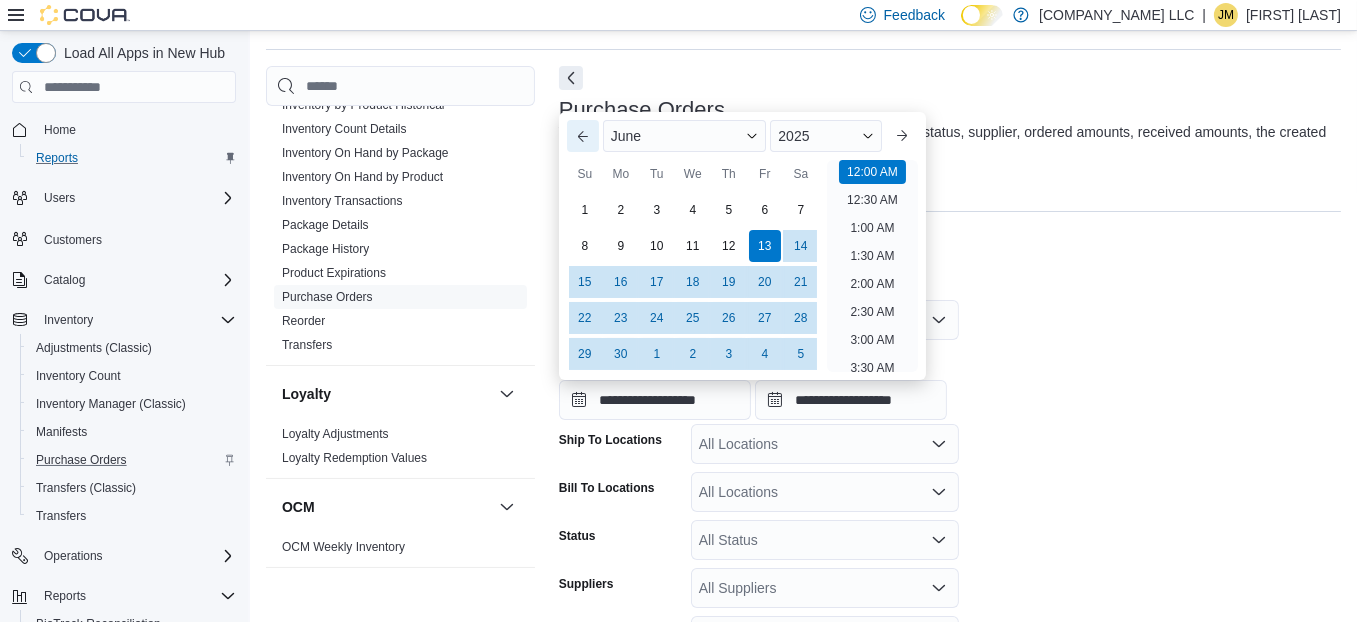 click on "Previous Month" at bounding box center (583, 136) 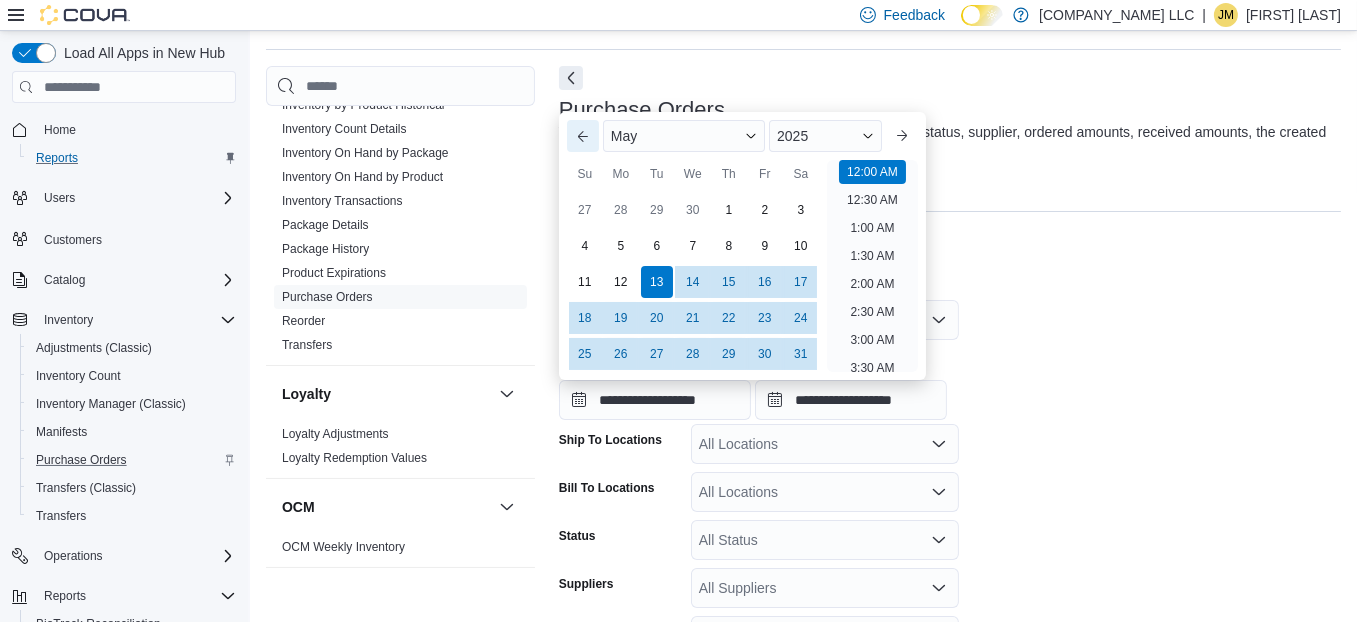 click on "Previous Month" at bounding box center (583, 136) 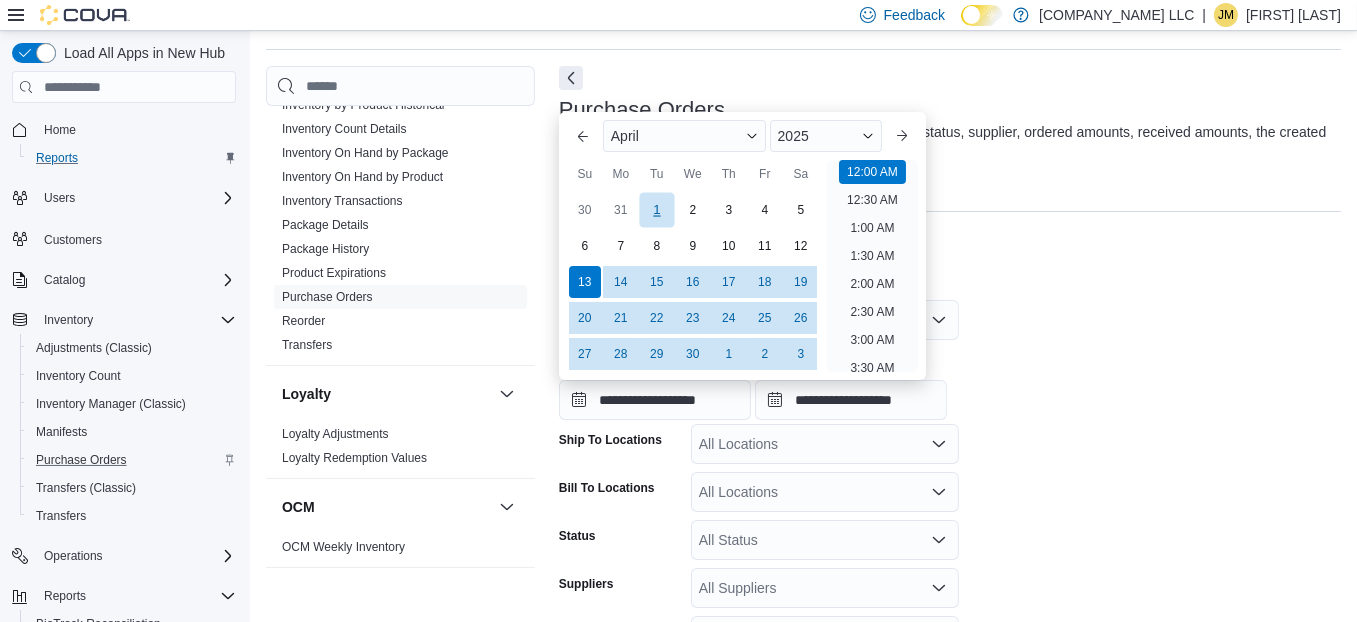 click on "1" at bounding box center [656, 209] 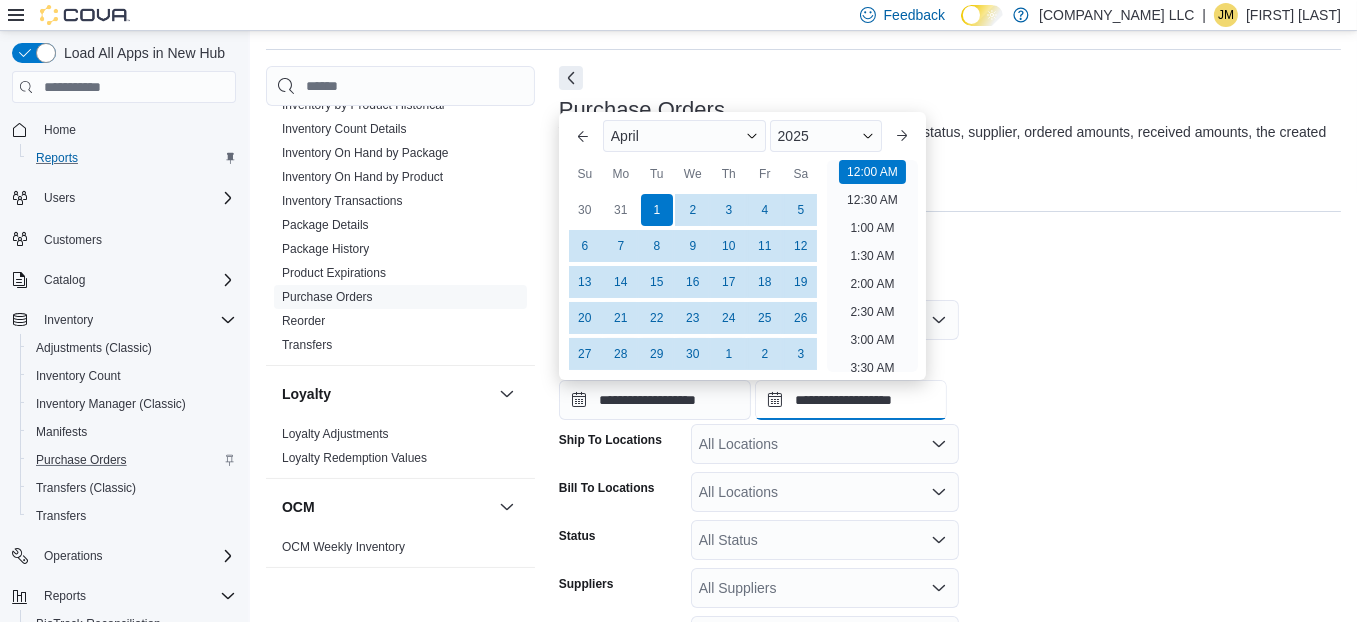 click on "**********" at bounding box center [851, 400] 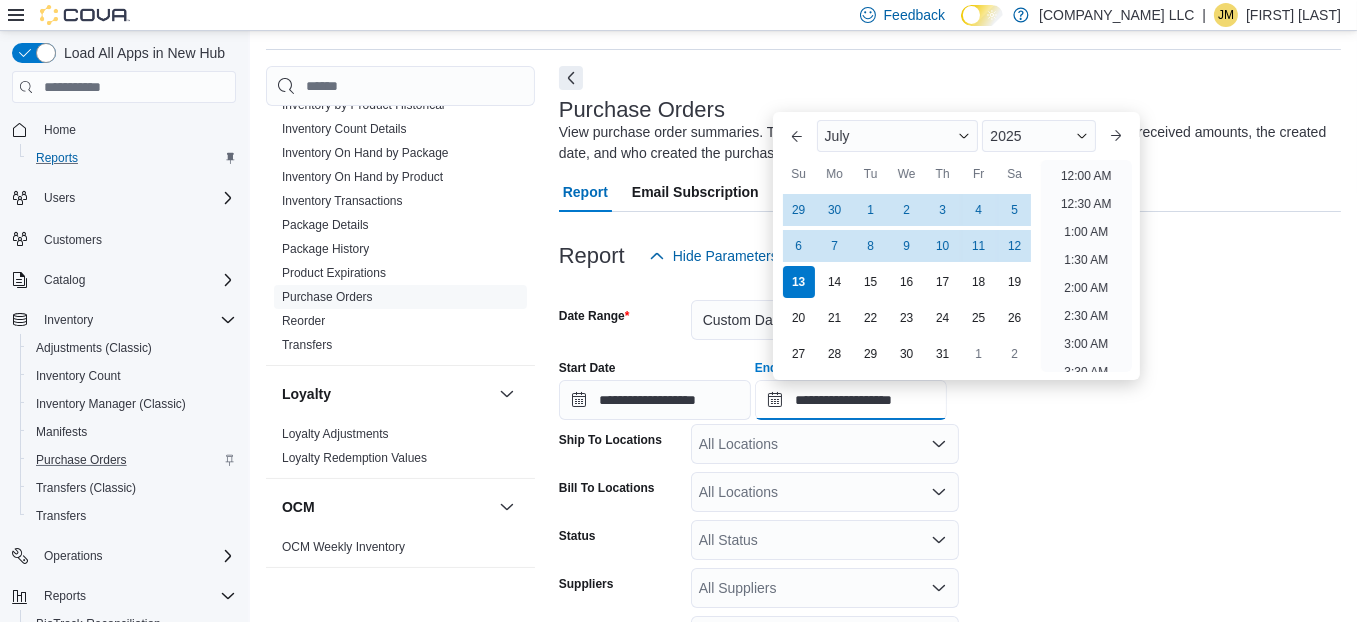 scroll, scrollTop: 1135, scrollLeft: 0, axis: vertical 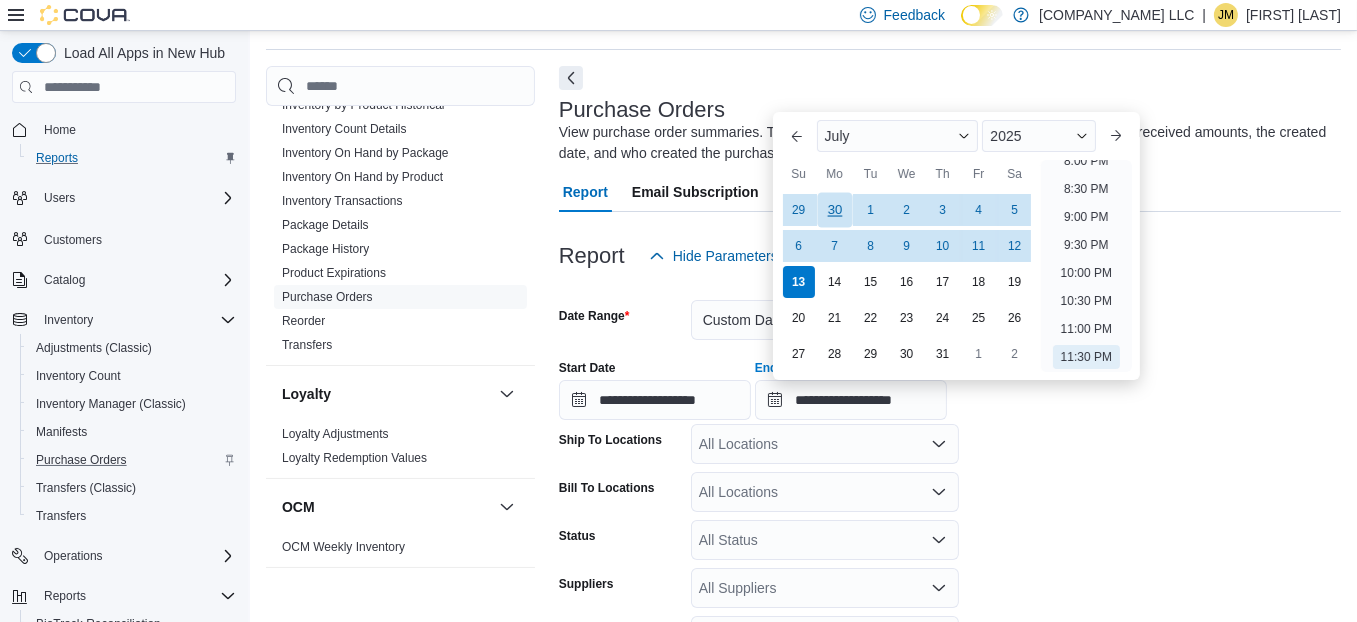 click on "30" at bounding box center [834, 209] 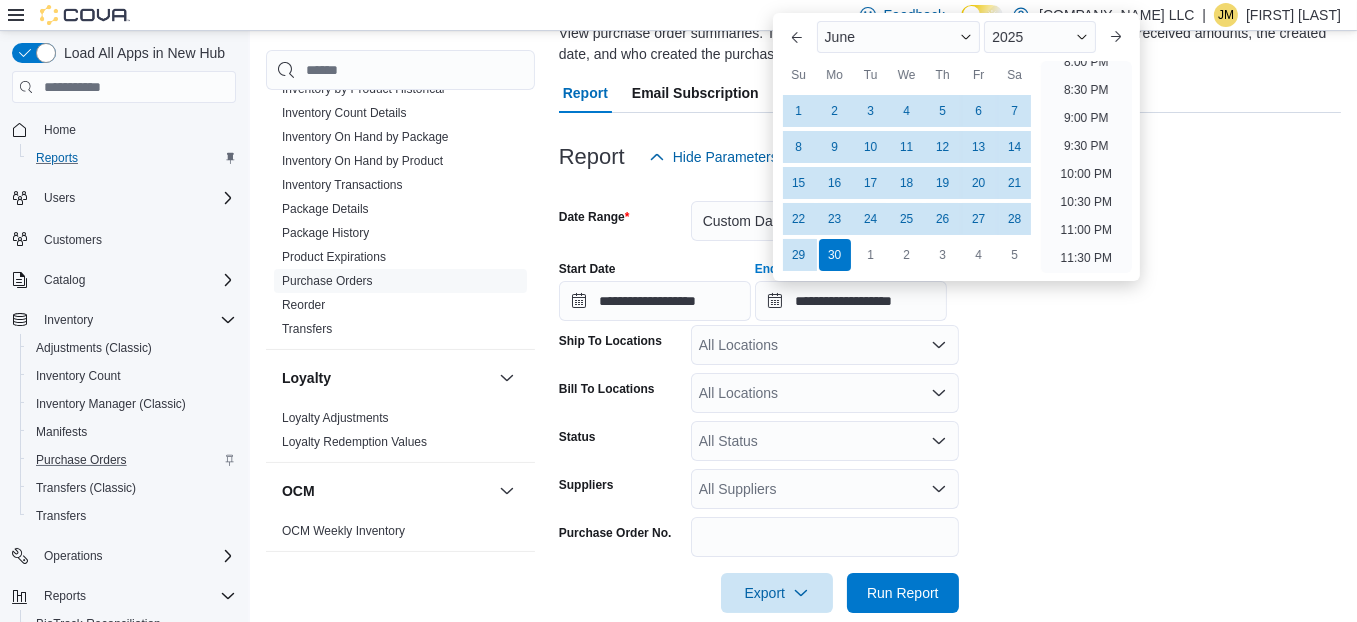 scroll, scrollTop: 162, scrollLeft: 0, axis: vertical 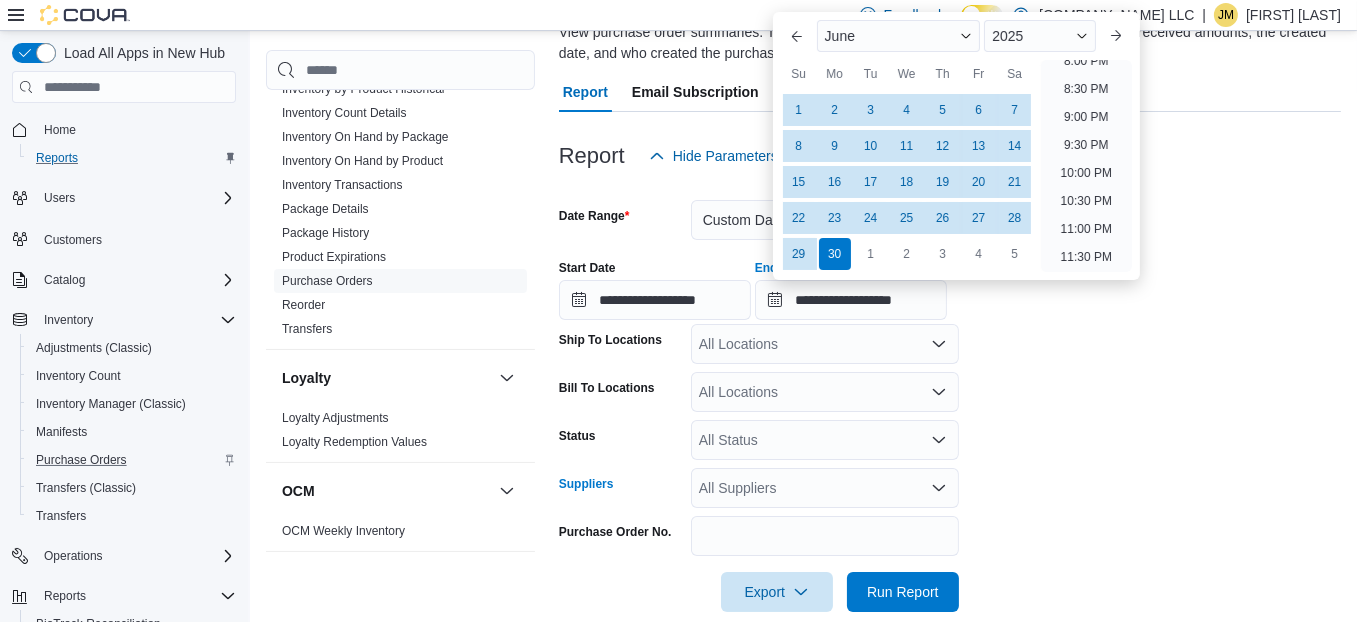 click 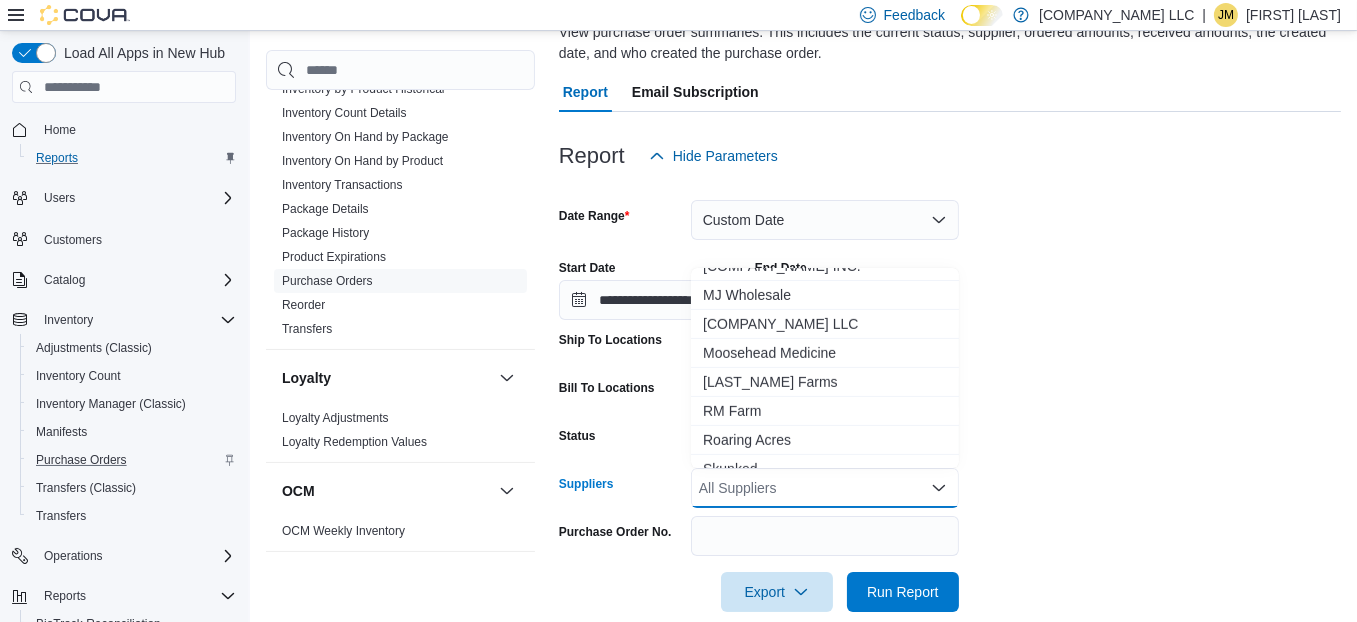 scroll, scrollTop: 1176, scrollLeft: 0, axis: vertical 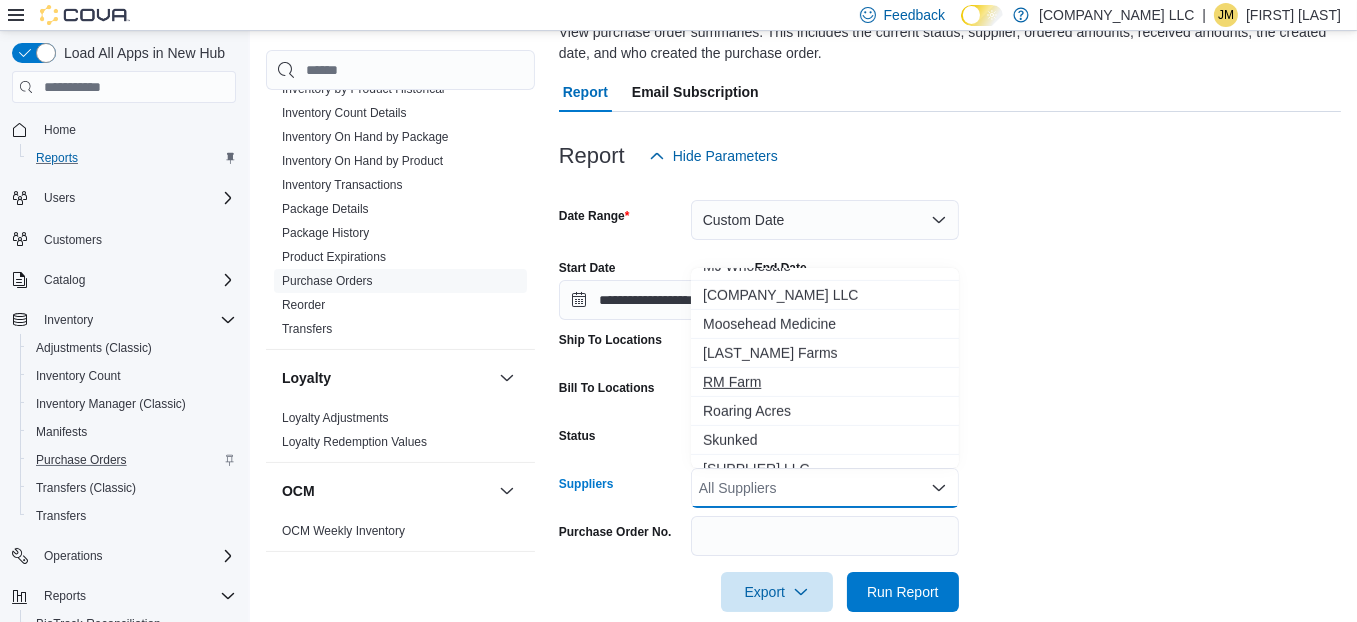 click on "RM Farm" at bounding box center [825, 382] 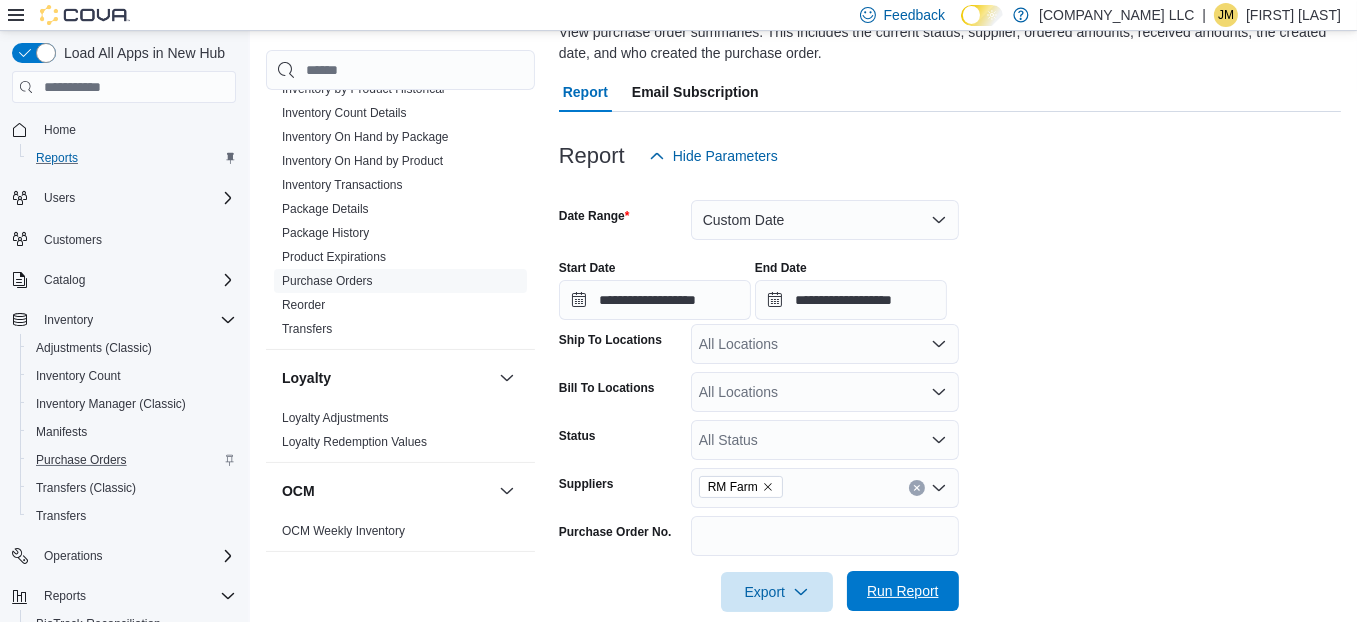 click on "Run Report" at bounding box center (903, 591) 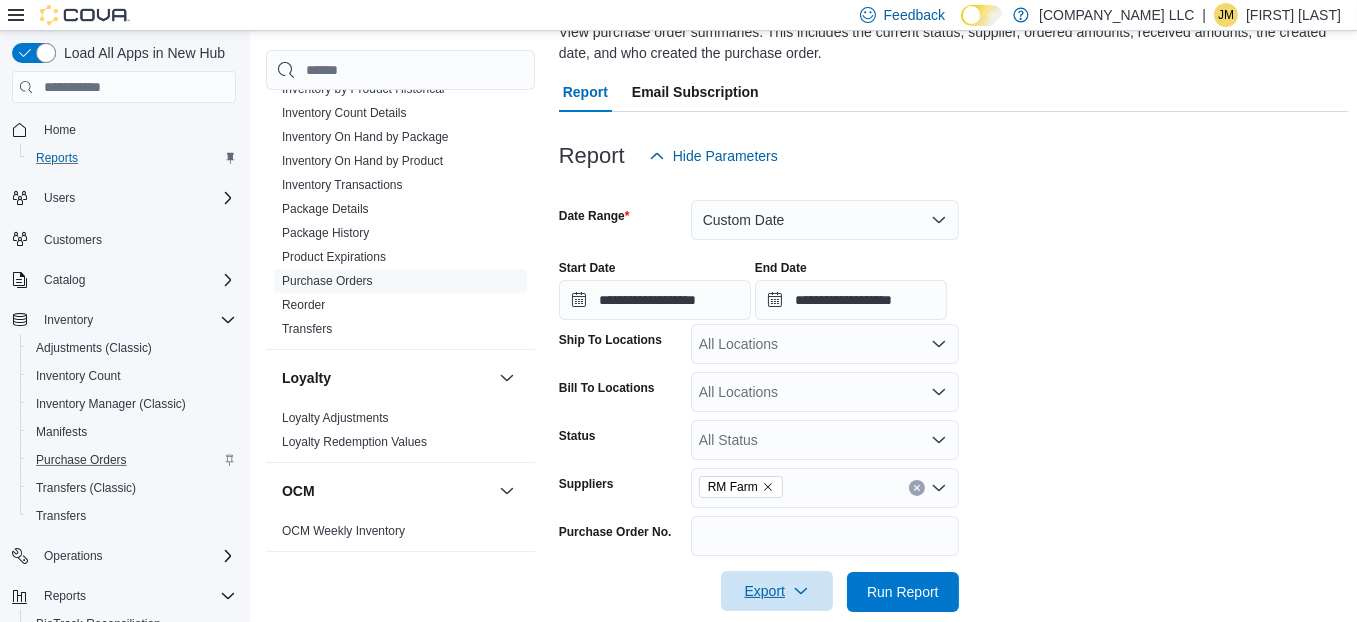 click on "Export" at bounding box center [777, 591] 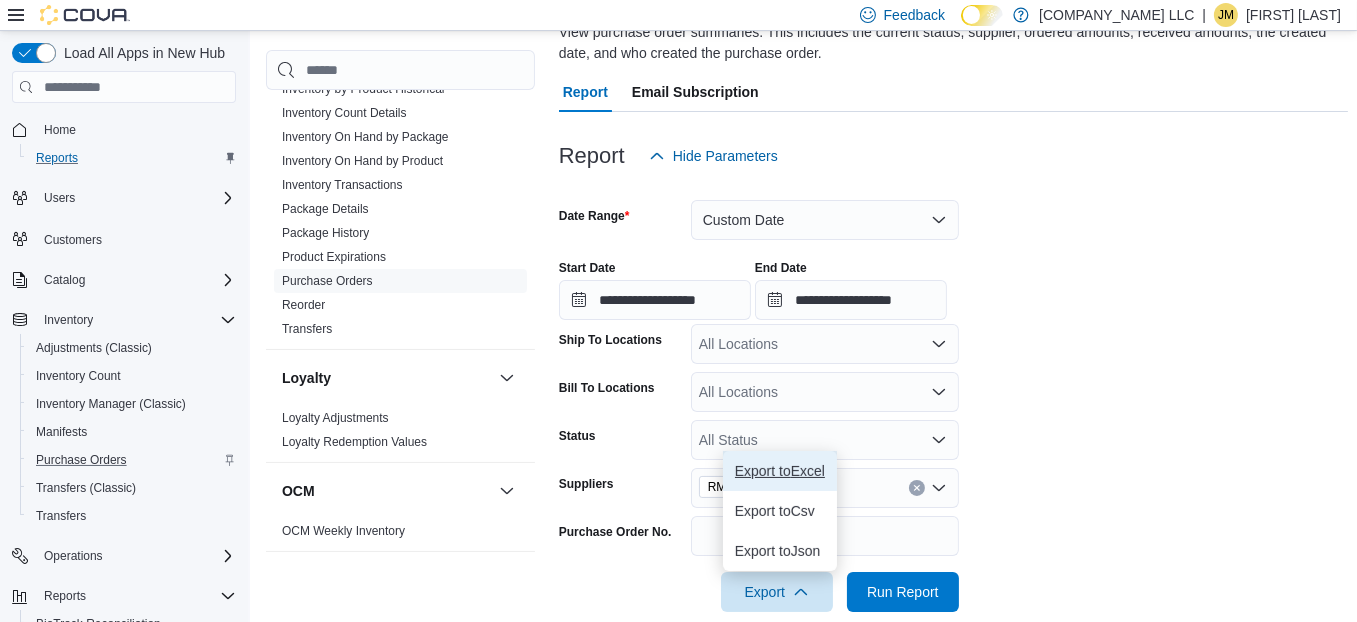 click on "Export to  Excel" at bounding box center [780, 471] 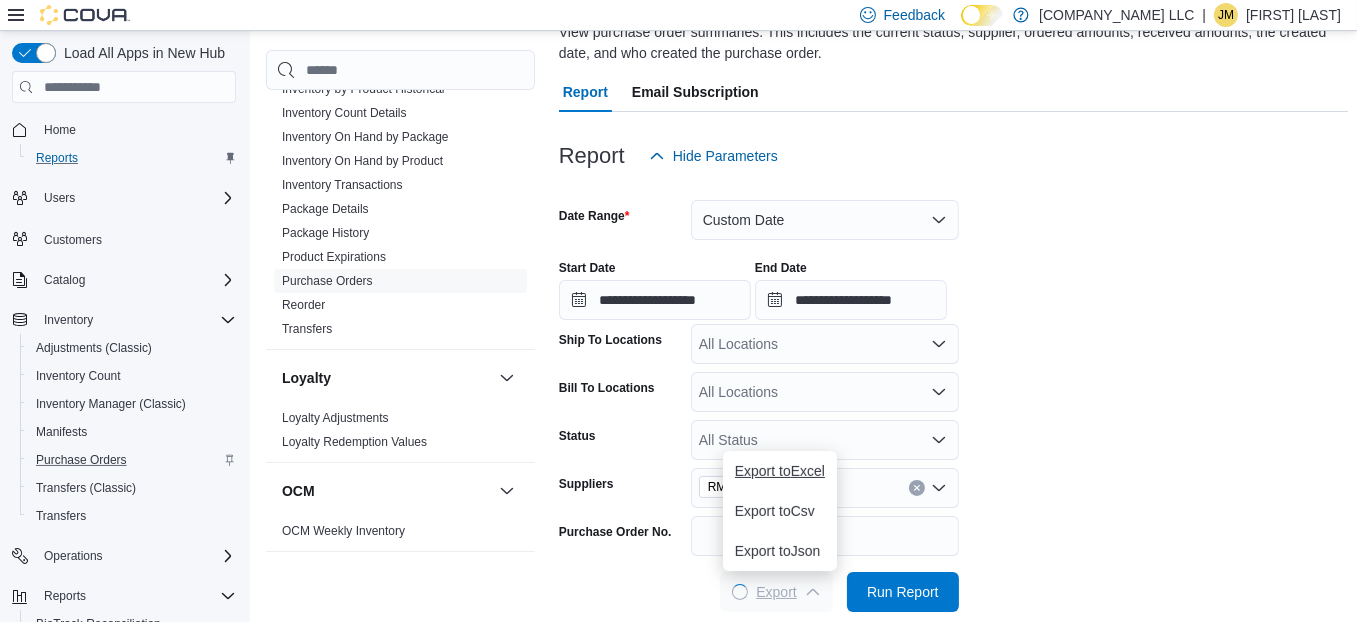scroll, scrollTop: 0, scrollLeft: 0, axis: both 